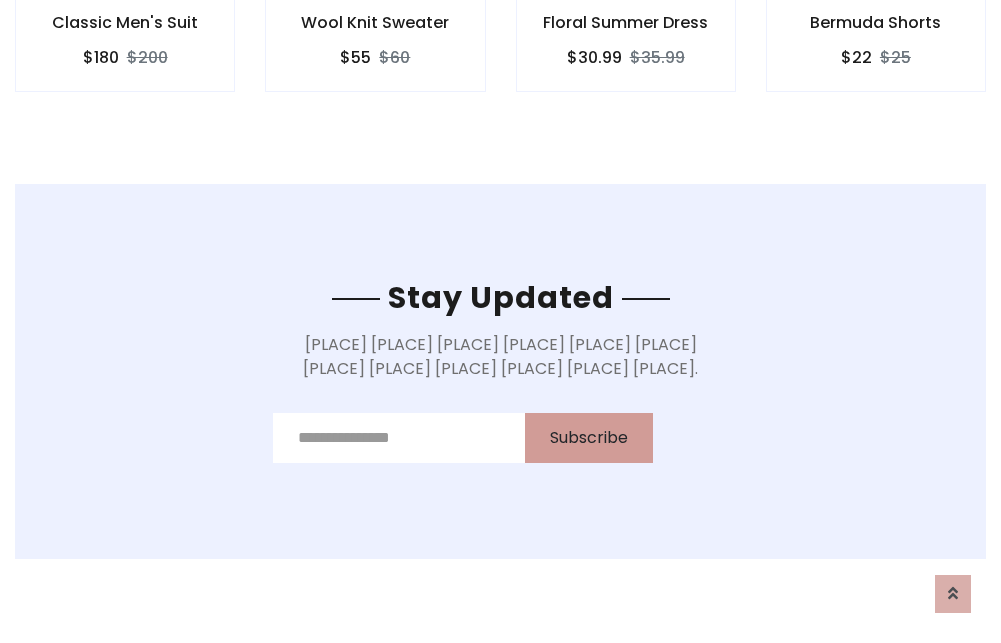 scroll, scrollTop: 0, scrollLeft: 0, axis: both 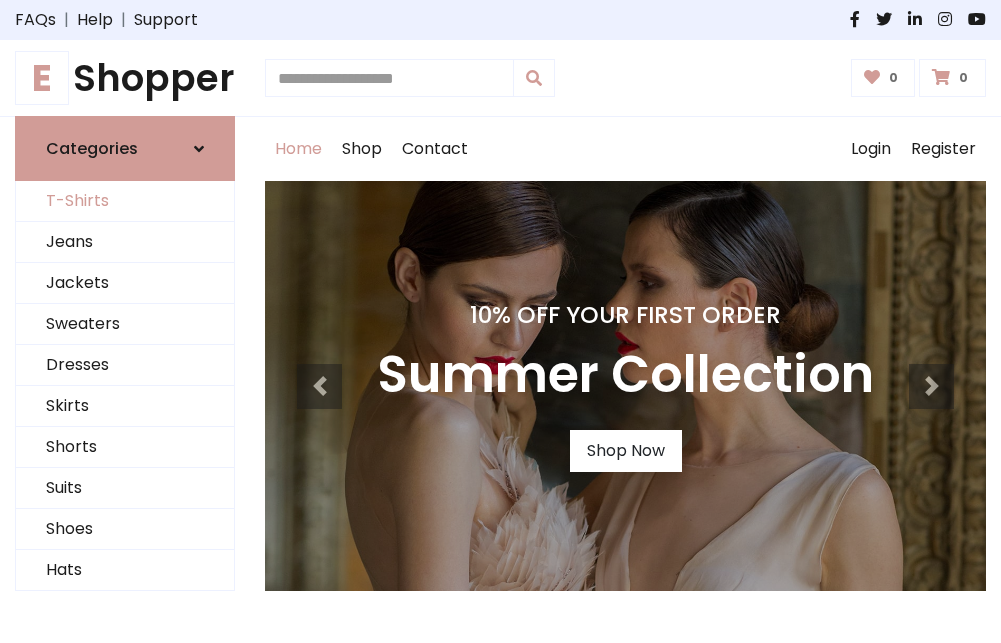 click on "T-Shirts" at bounding box center (125, 201) 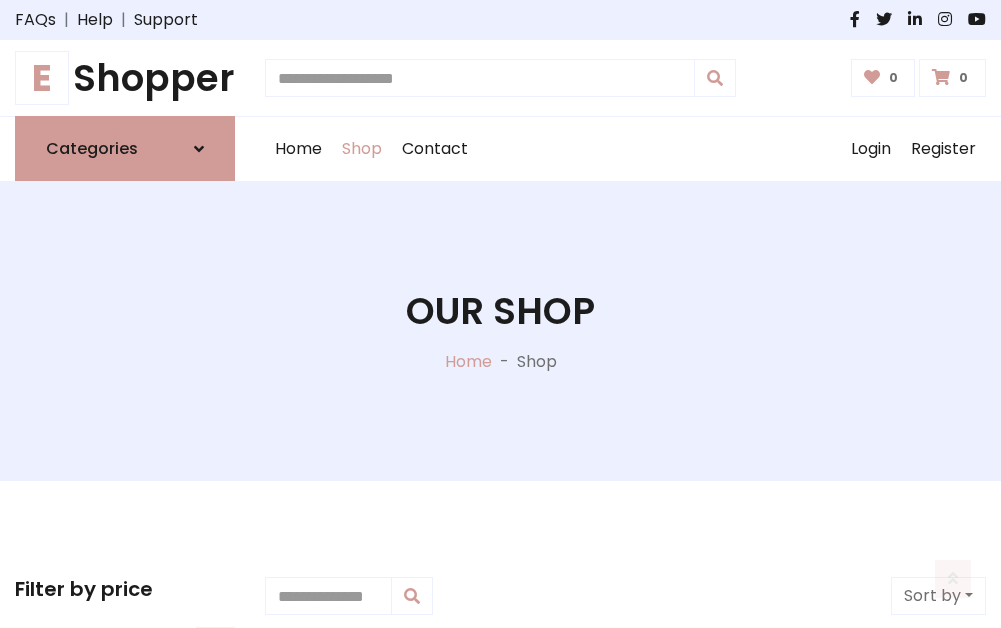 scroll, scrollTop: 485, scrollLeft: 0, axis: vertical 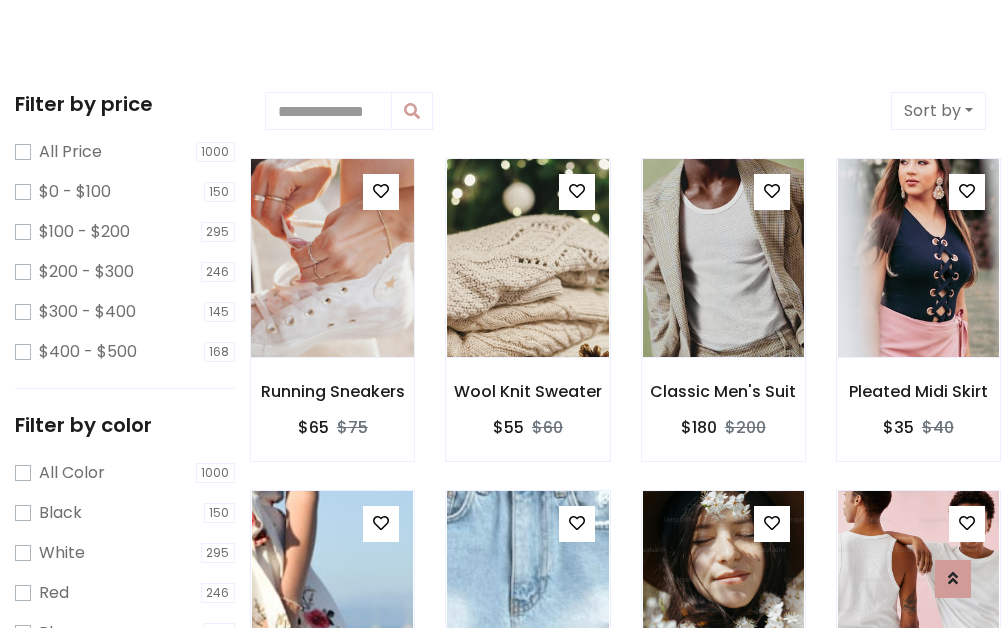 click at bounding box center (332, 258) 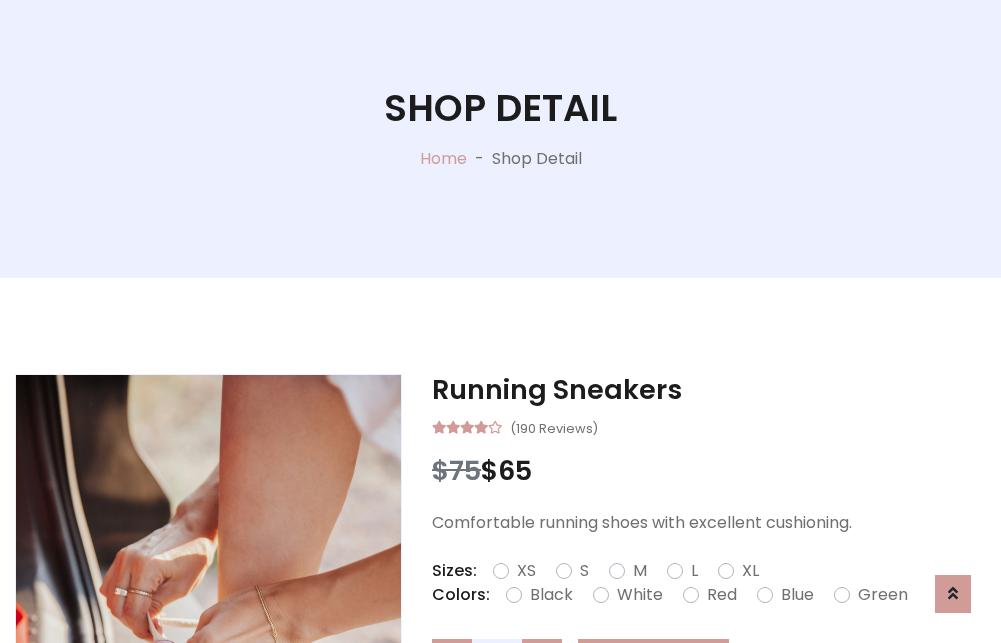 scroll, scrollTop: 365, scrollLeft: 0, axis: vertical 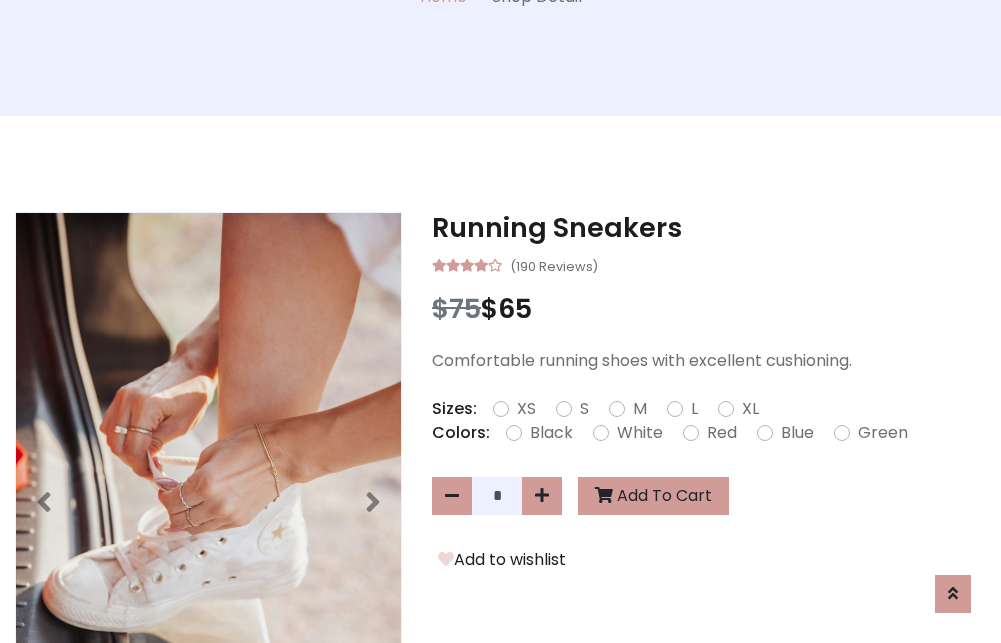 click on "XS" at bounding box center (526, 409) 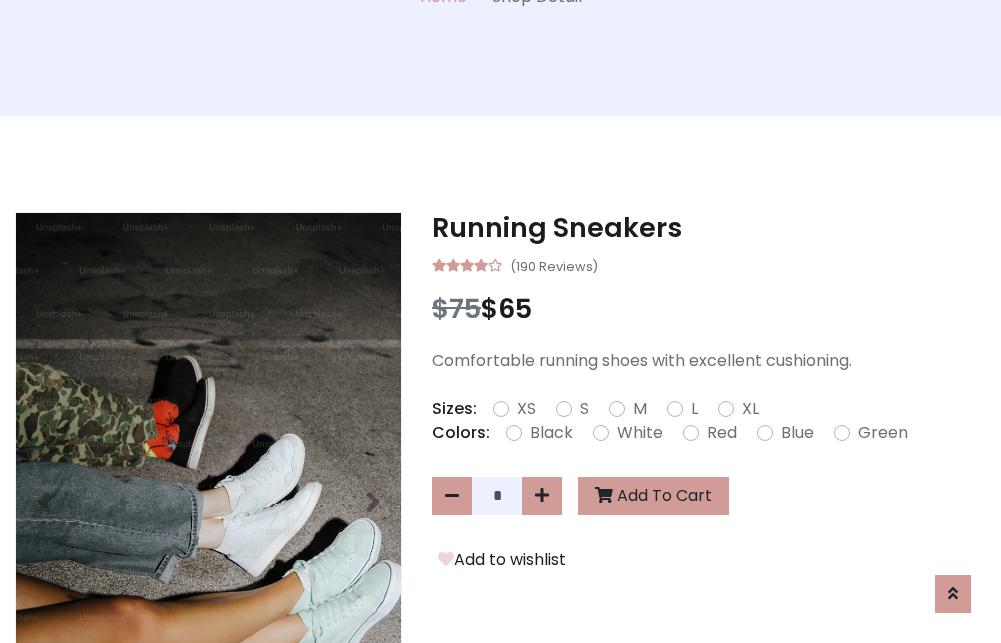 click on "White" at bounding box center (640, 433) 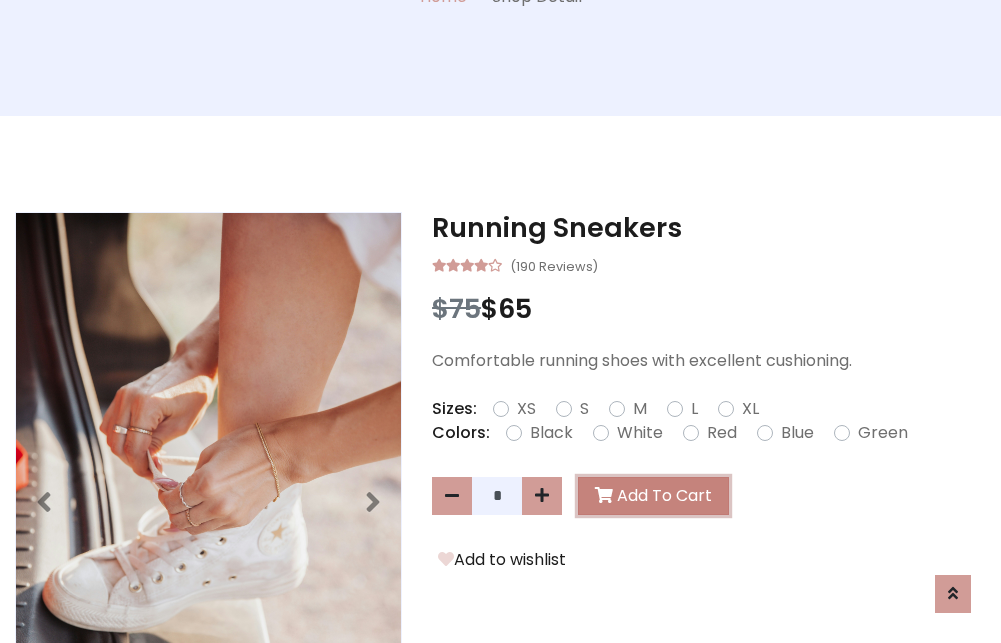 click on "Add To Cart" at bounding box center [653, 496] 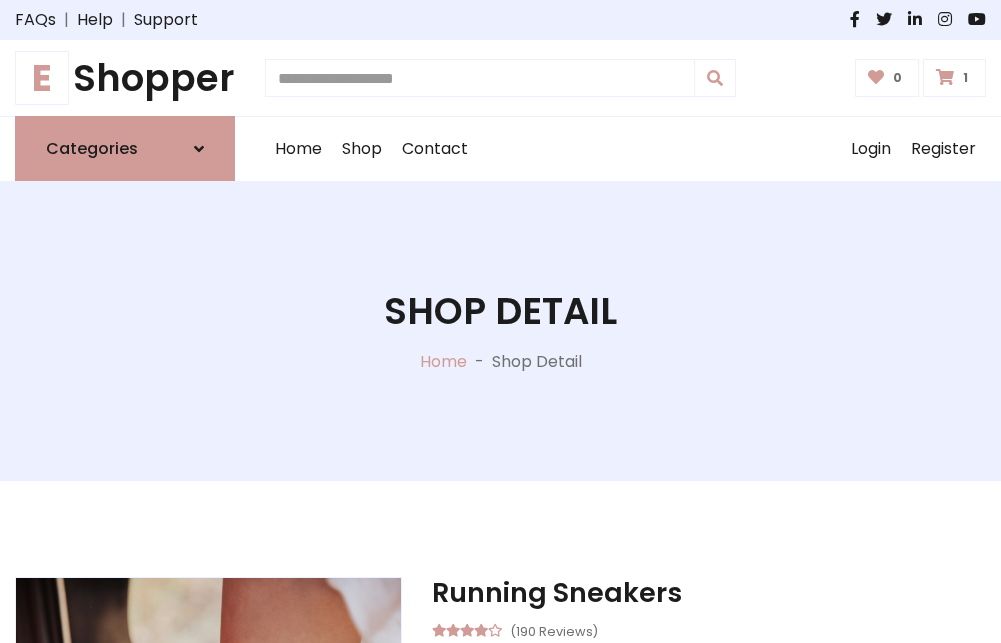 click at bounding box center [945, 77] 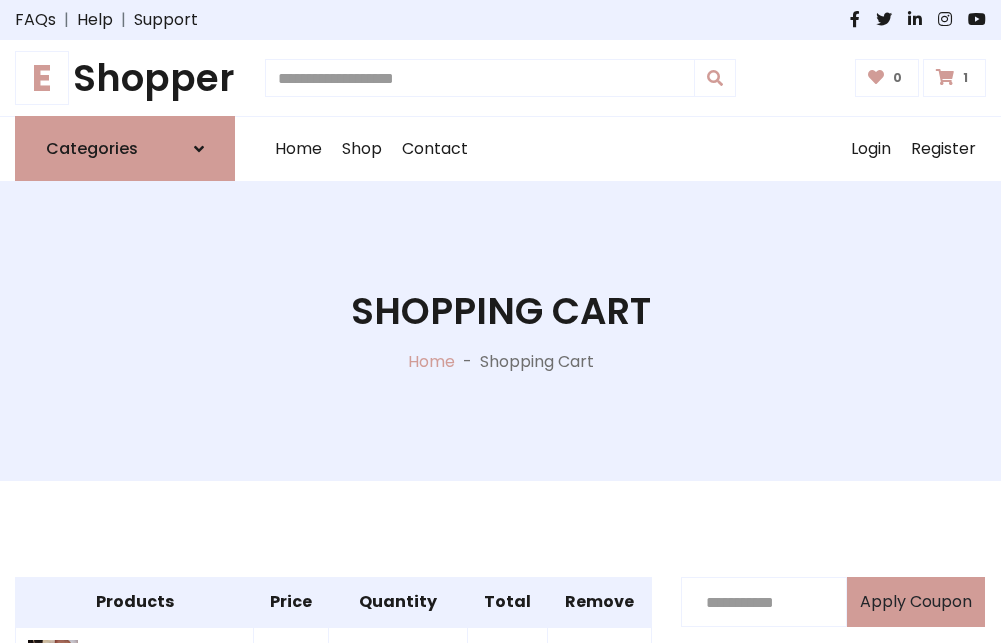 scroll, scrollTop: 468, scrollLeft: 0, axis: vertical 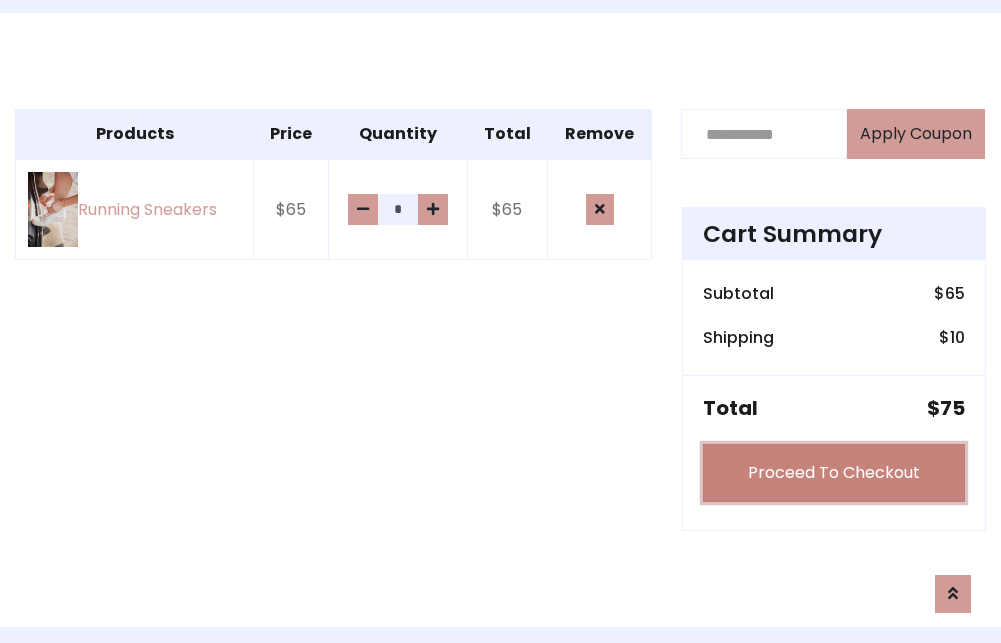 click on "Proceed To Checkout" at bounding box center [834, 473] 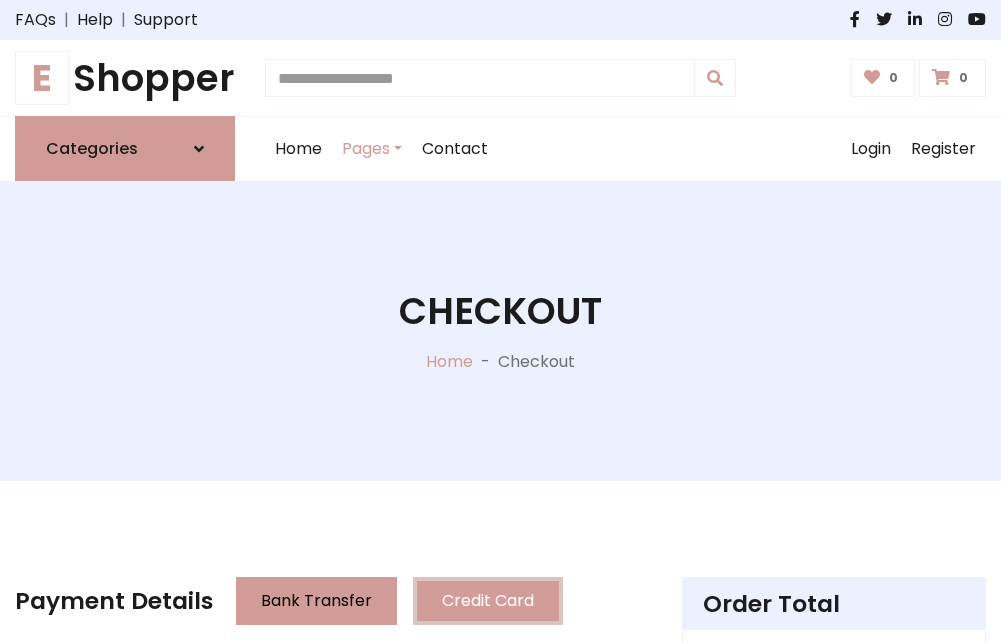 scroll, scrollTop: 0, scrollLeft: 0, axis: both 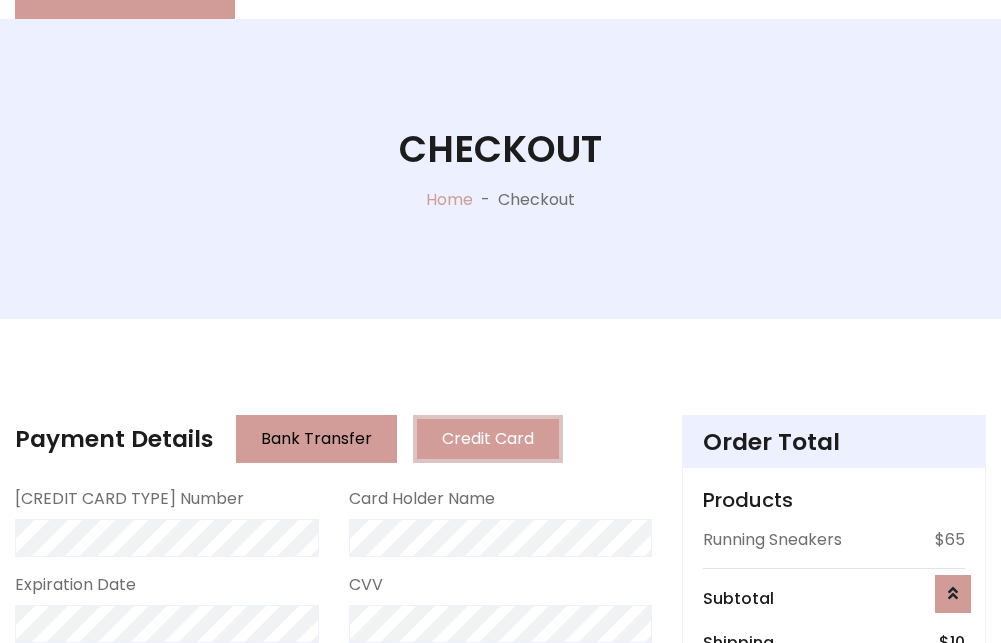 click on "Go to shipping" at bounding box center (834, 856) 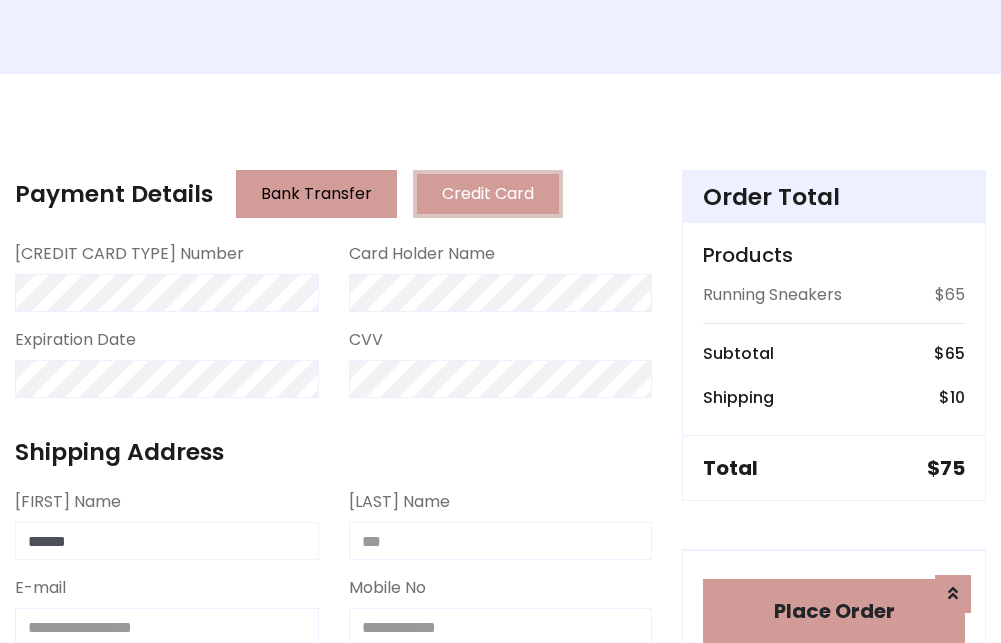 type on "******" 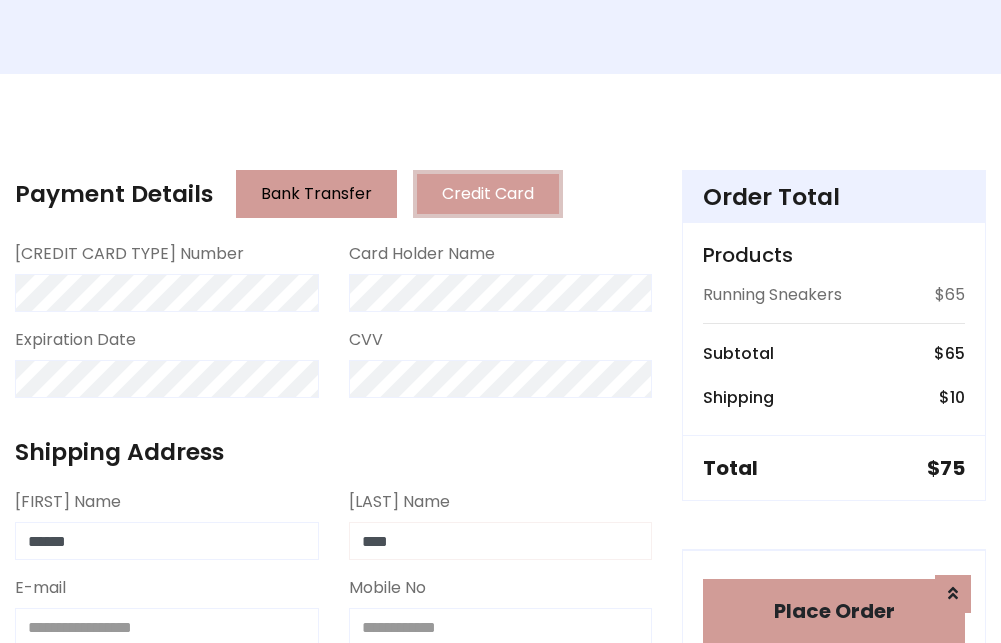 type on "****" 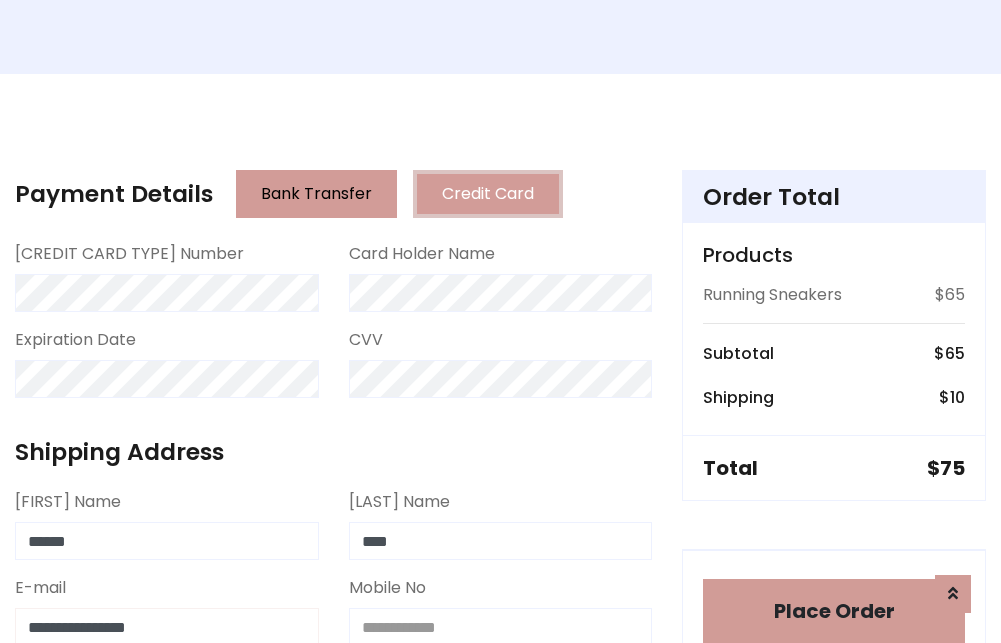 scroll, scrollTop: 411, scrollLeft: 0, axis: vertical 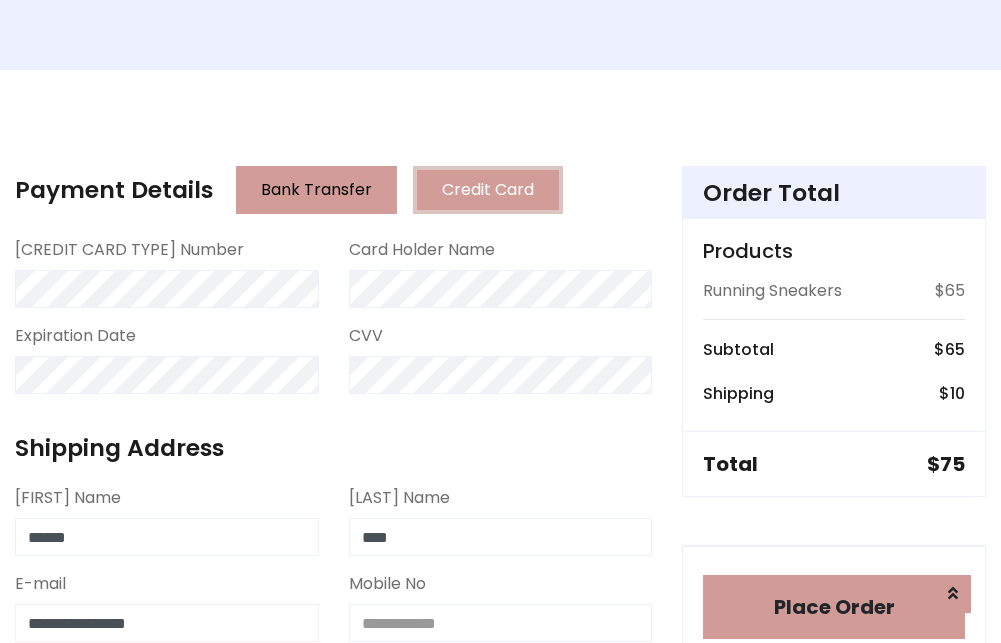 type on "**********" 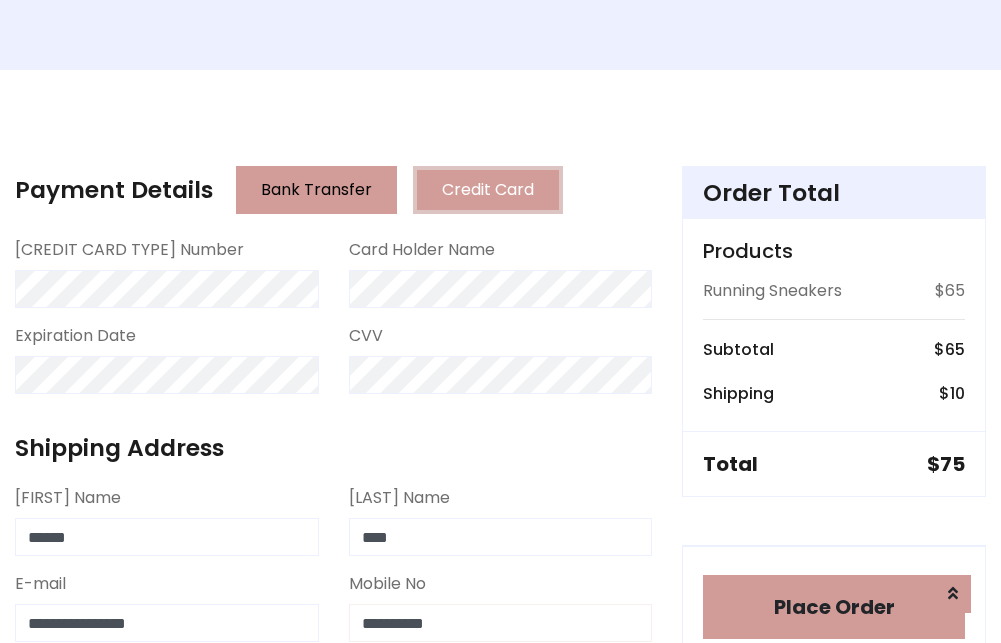 type on "**********" 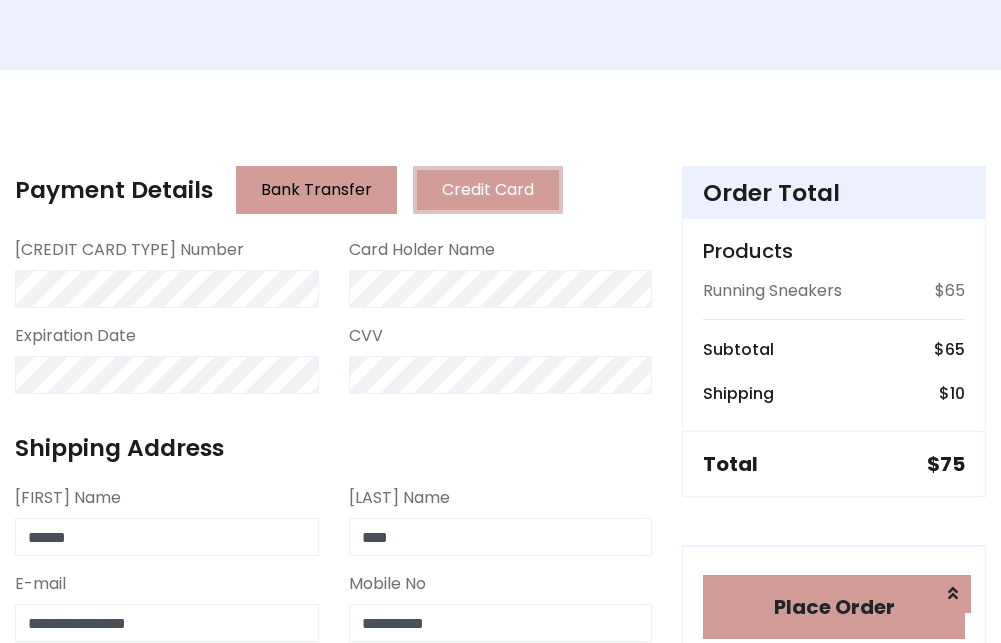 scroll, scrollTop: 799, scrollLeft: 0, axis: vertical 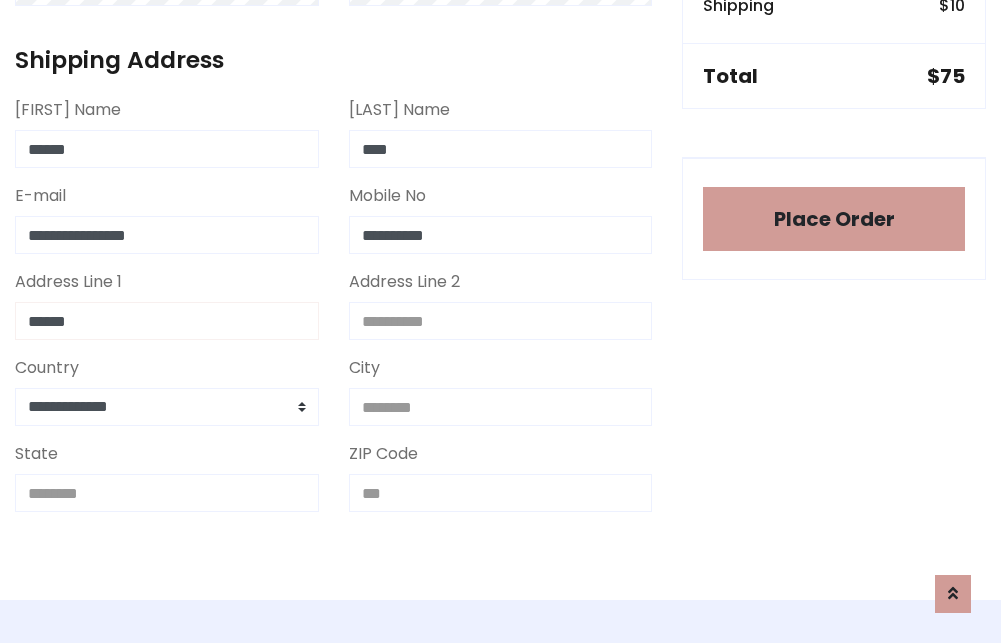 type on "******" 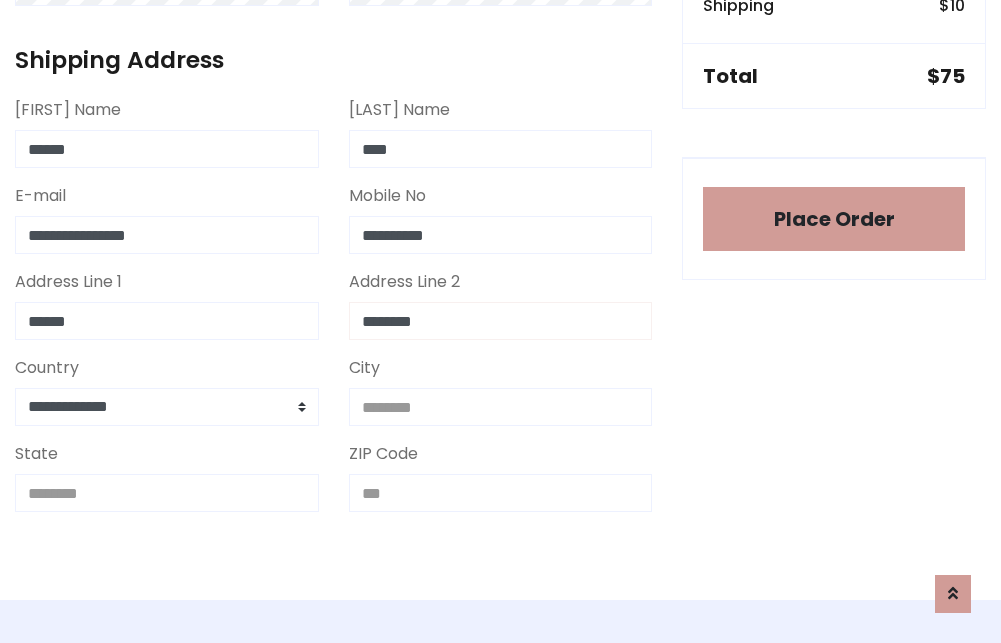 type on "********" 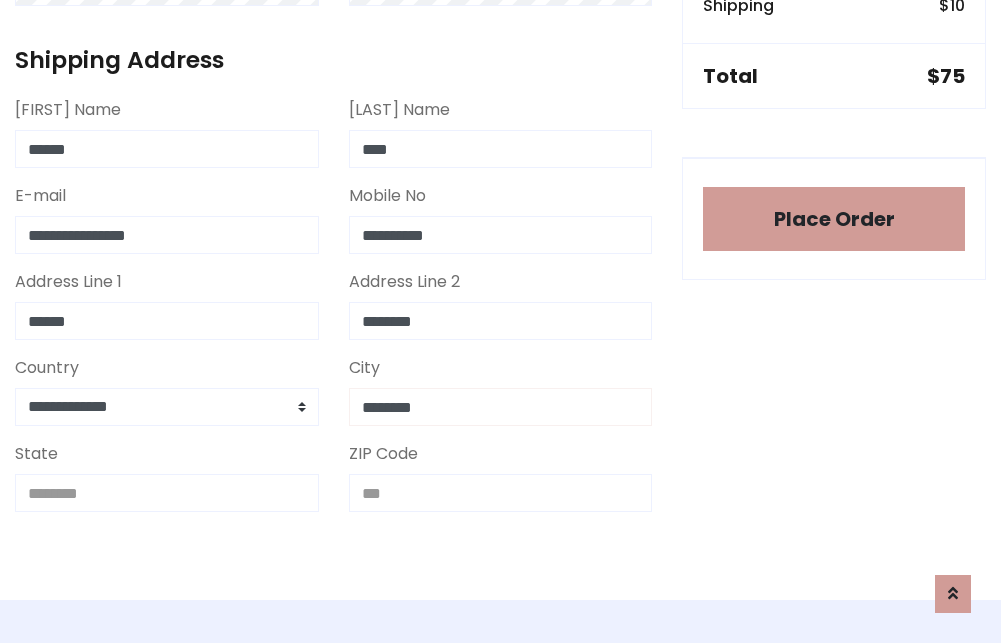 type on "********" 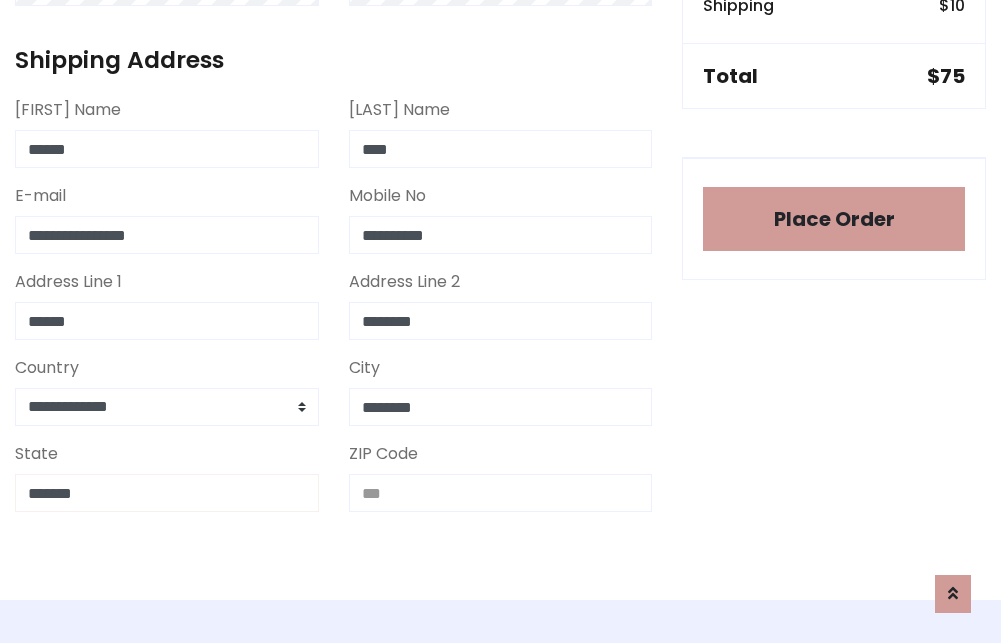 type on "*******" 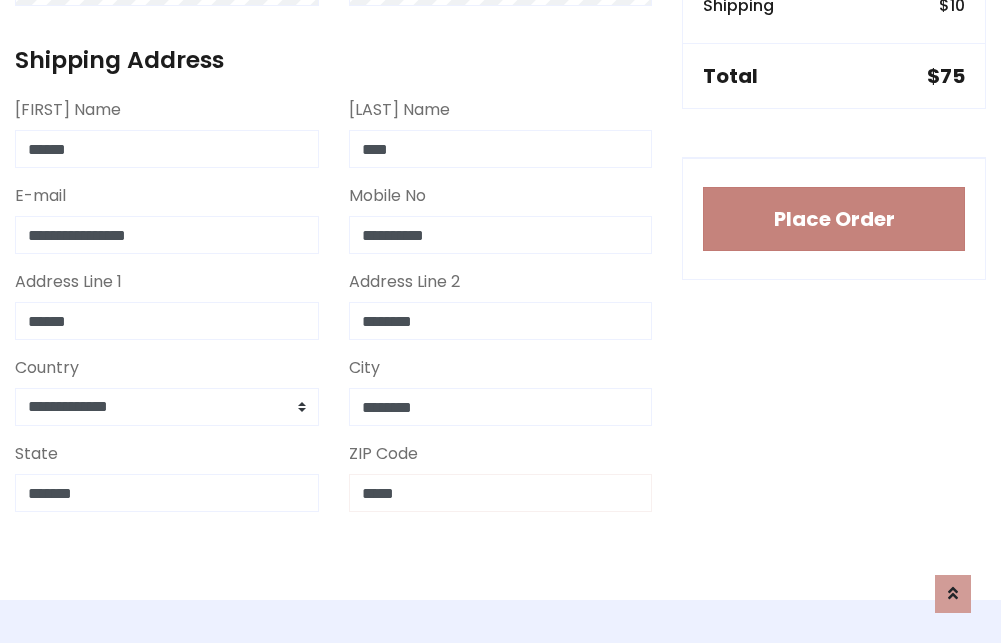 type on "*****" 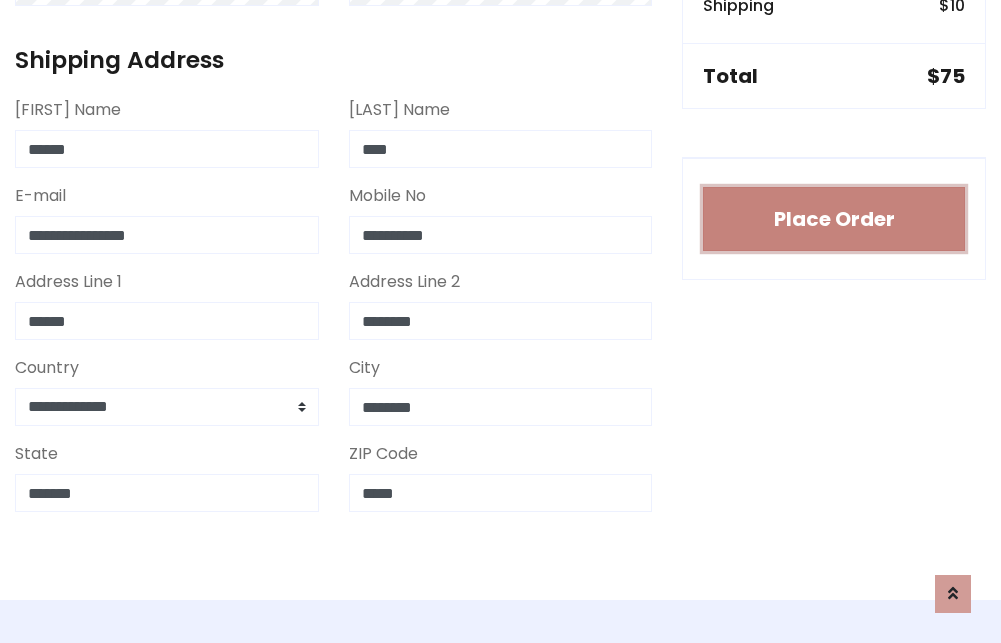 click on "Place Order" at bounding box center [834, 219] 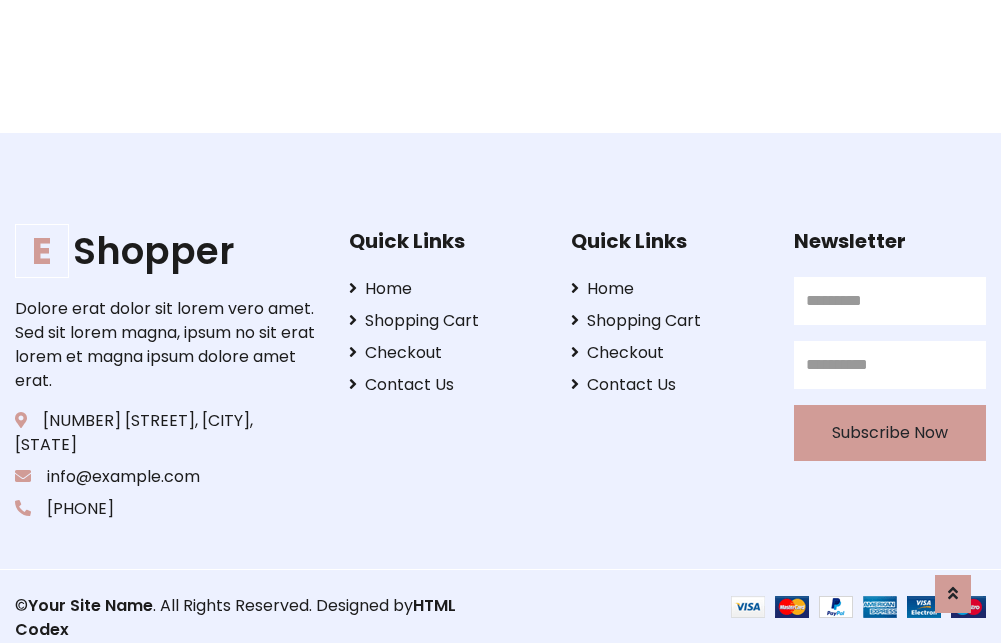 scroll, scrollTop: 0, scrollLeft: 0, axis: both 